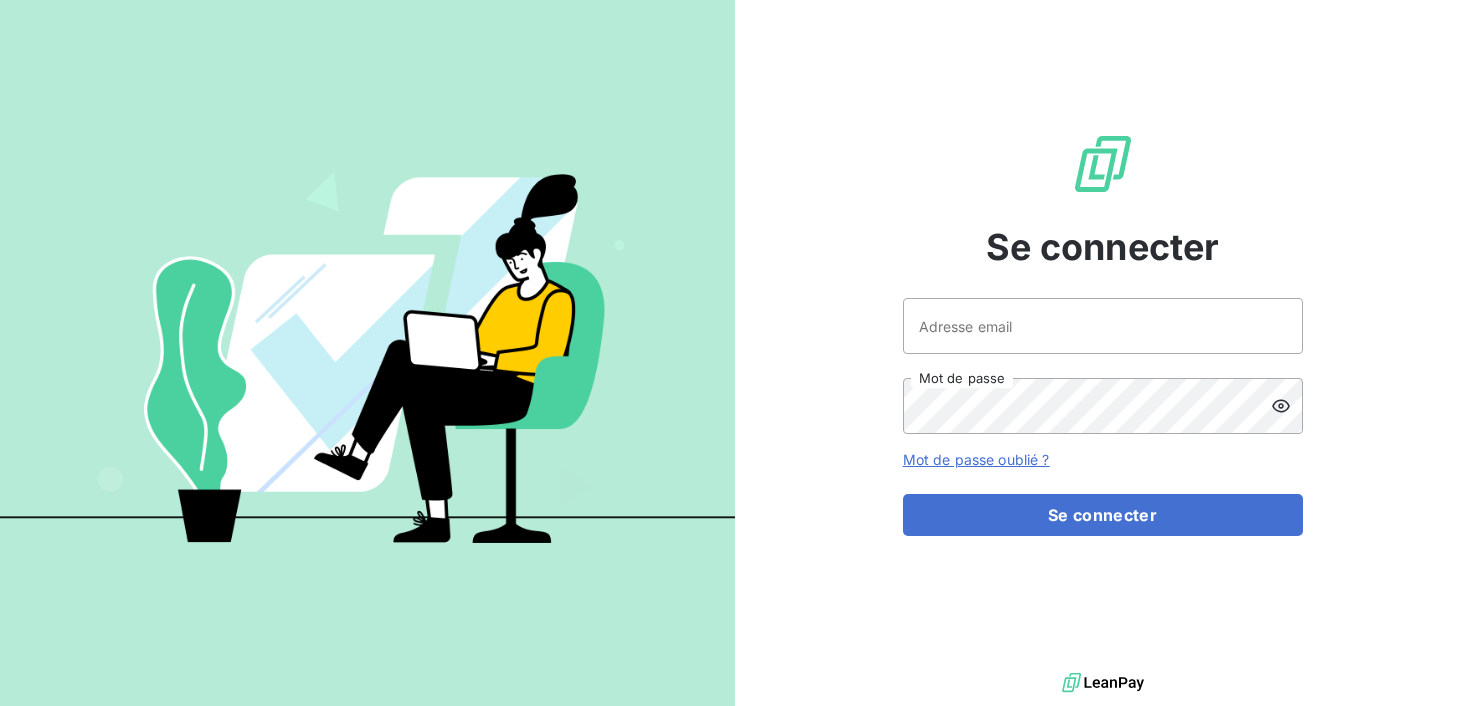 scroll, scrollTop: 0, scrollLeft: 0, axis: both 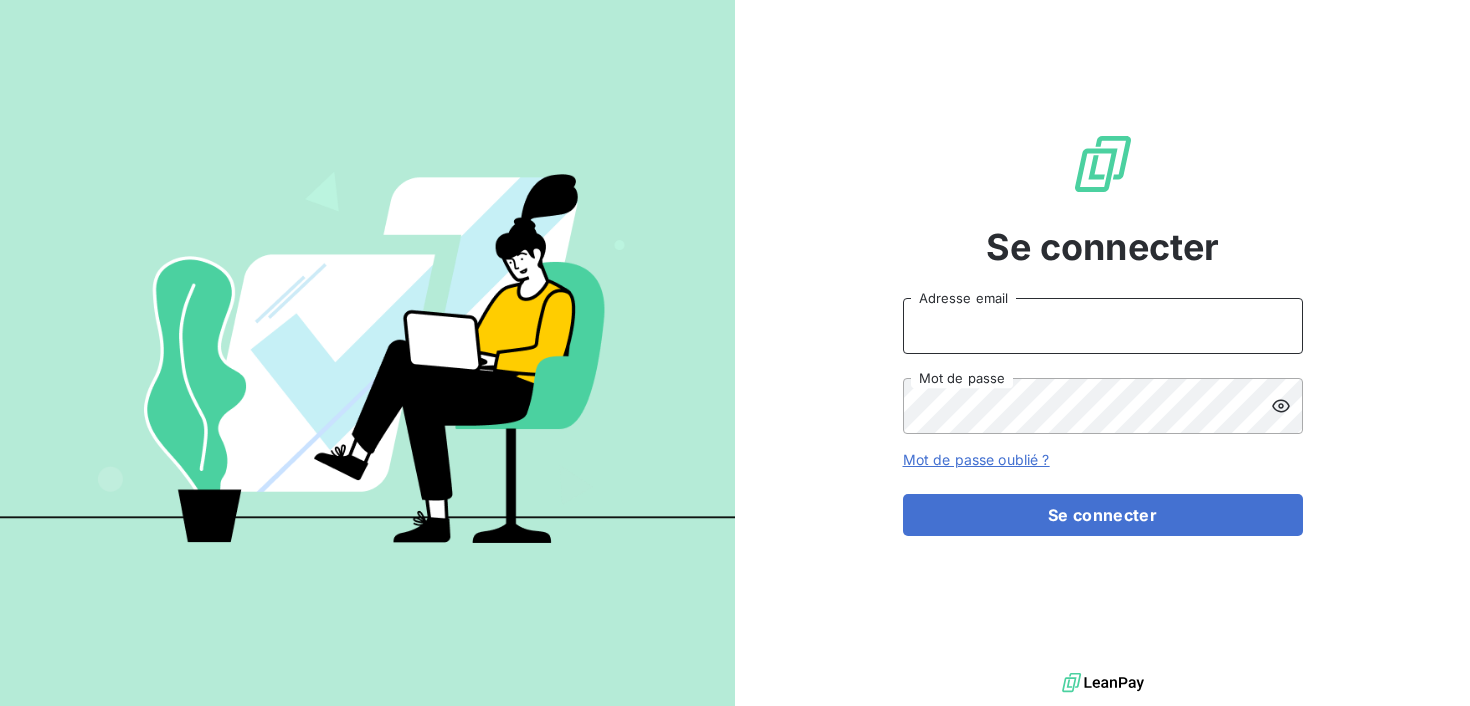 click on "Adresse email" at bounding box center (1103, 326) 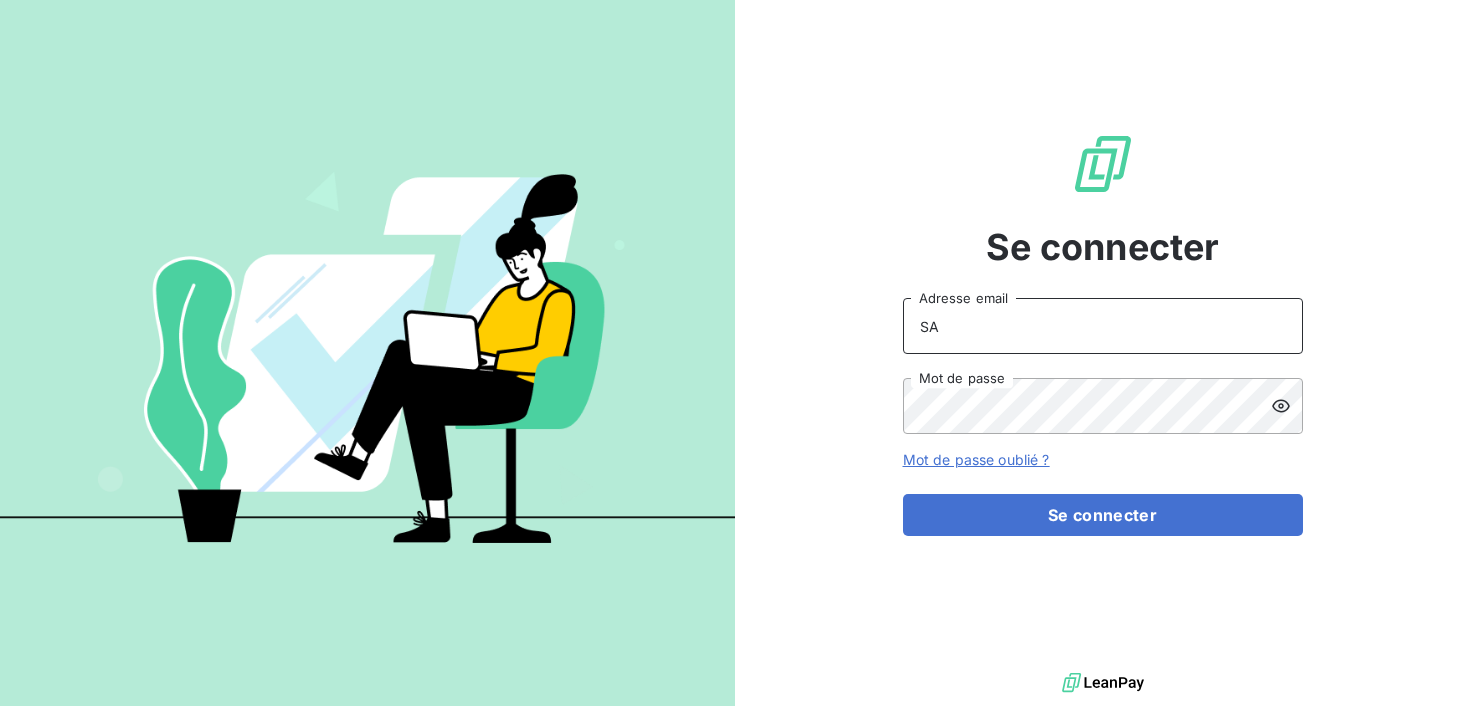 type on "S" 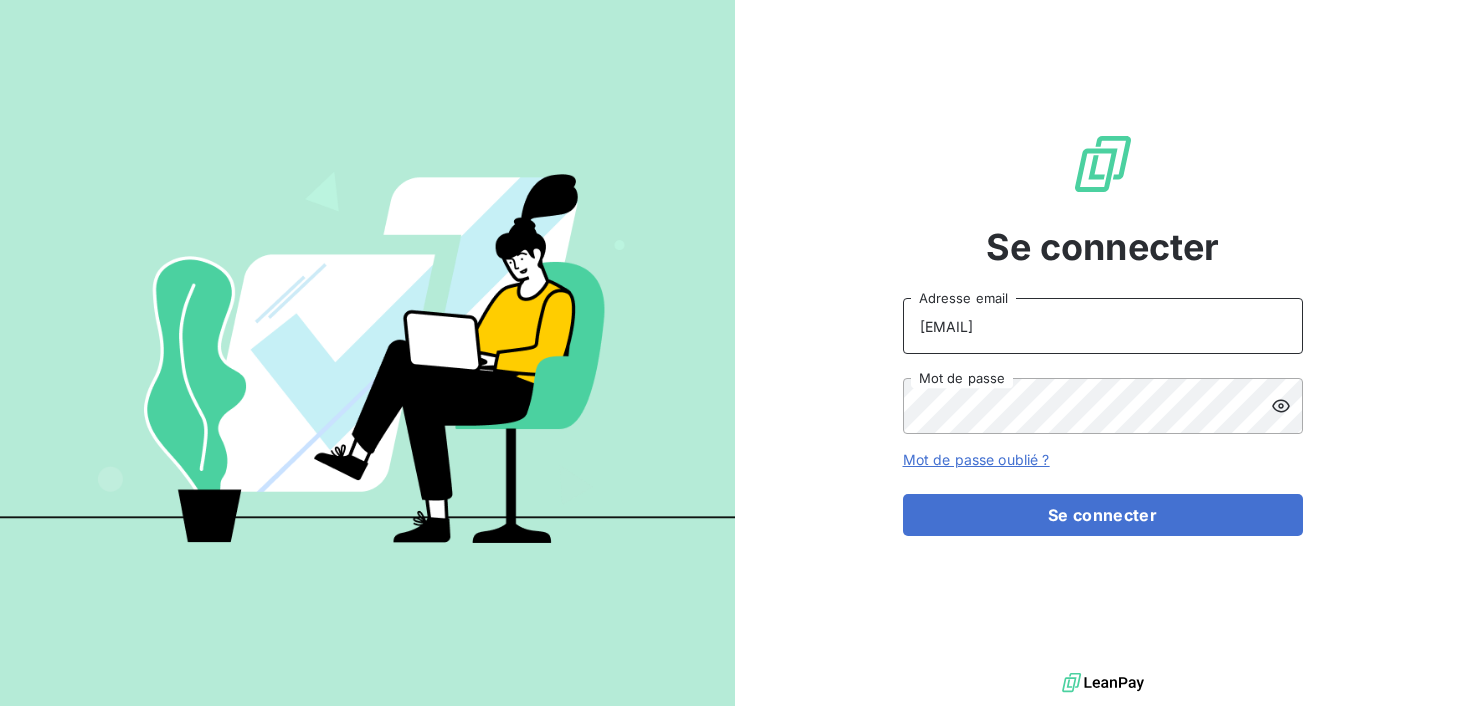 type on "sara@heypongo.com" 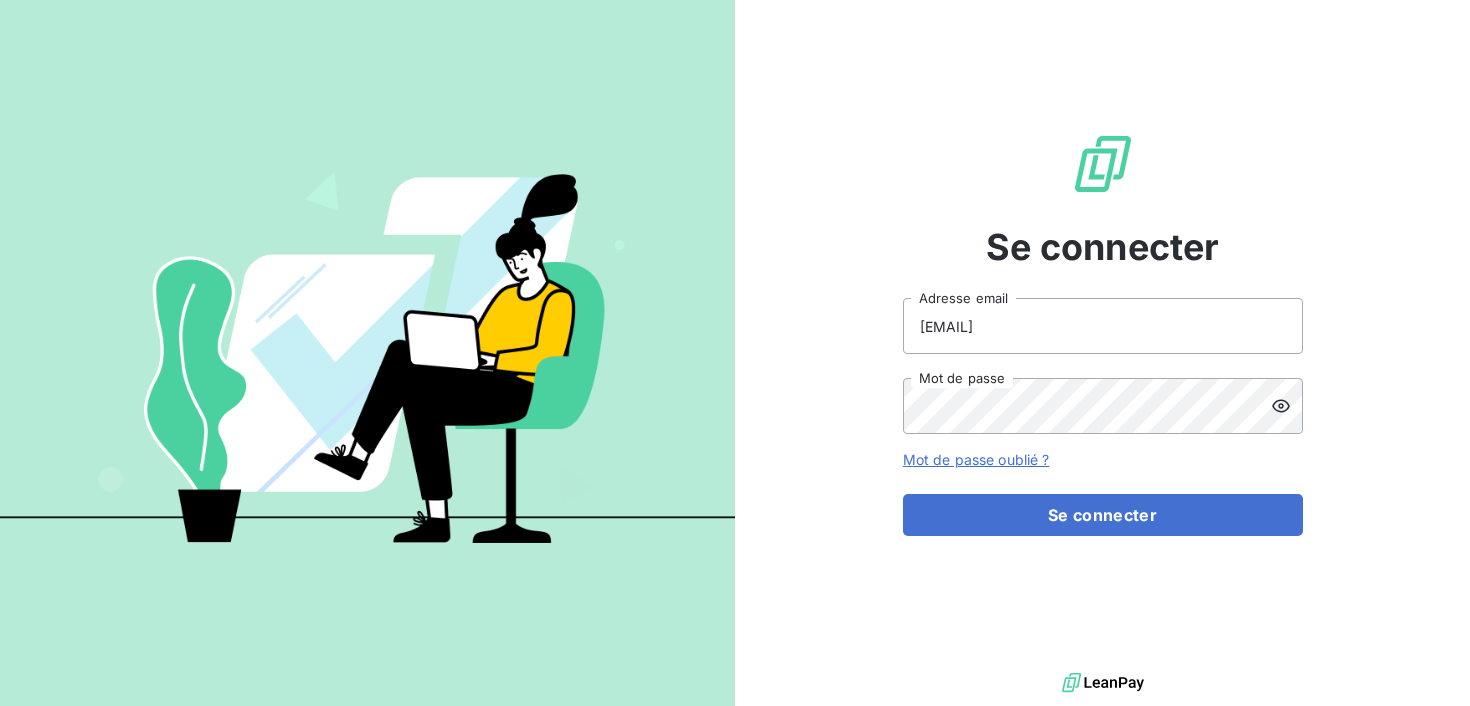 click at bounding box center (1287, 406) 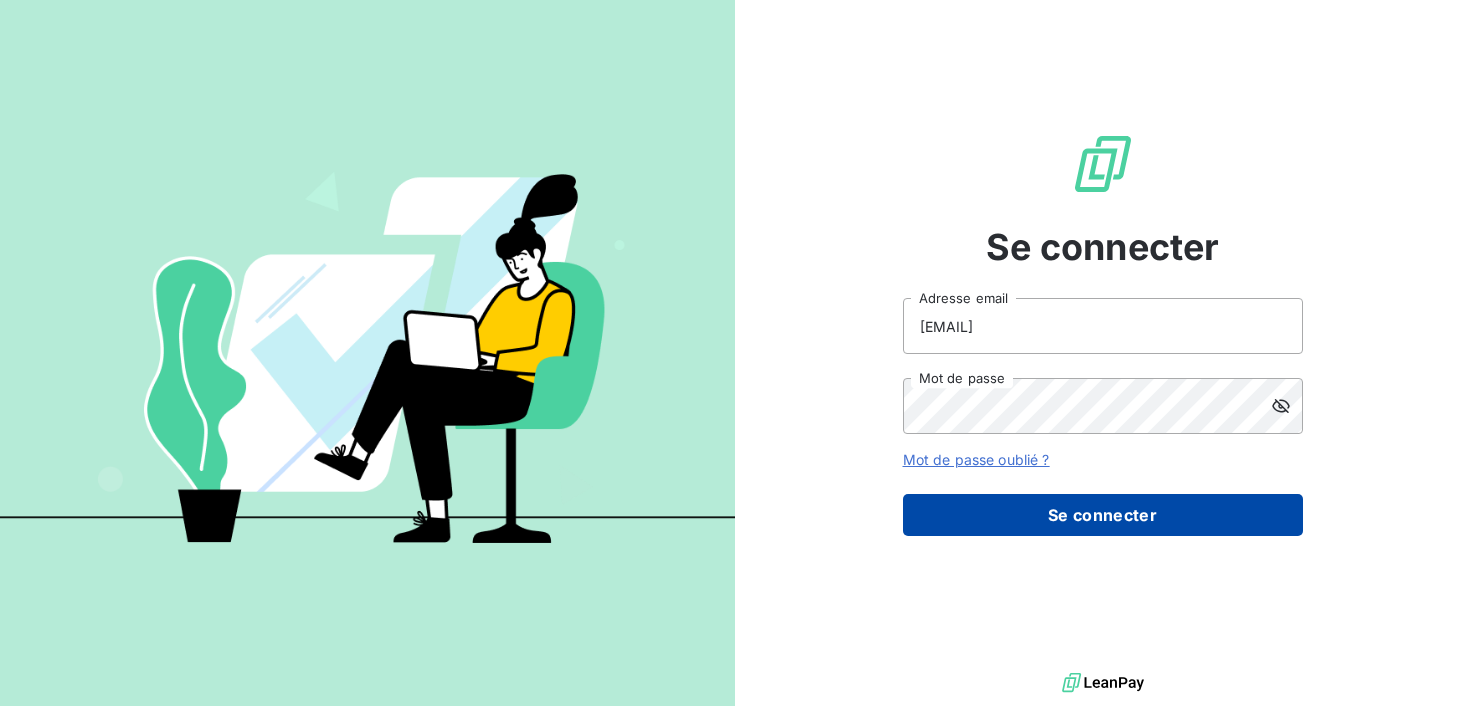 click on "Se connecter" at bounding box center (1103, 515) 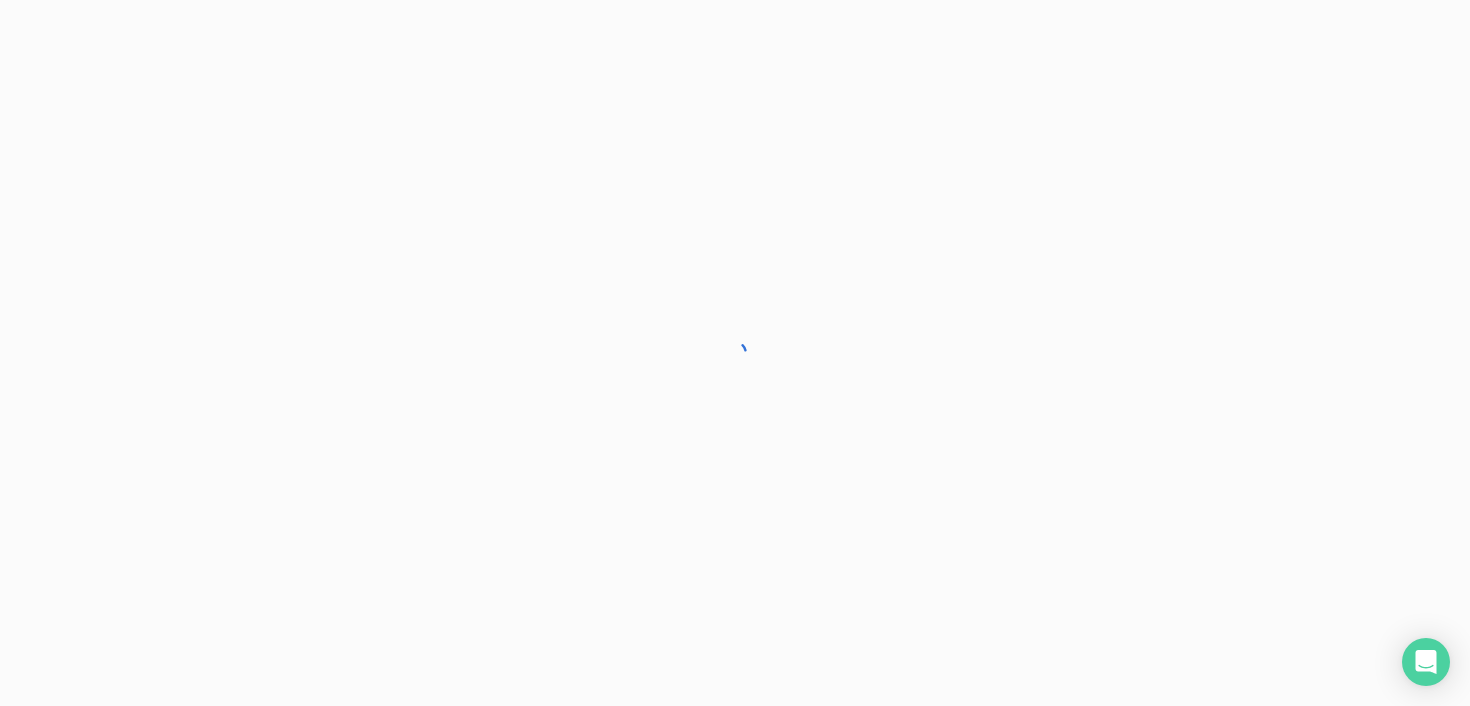 scroll, scrollTop: 0, scrollLeft: 0, axis: both 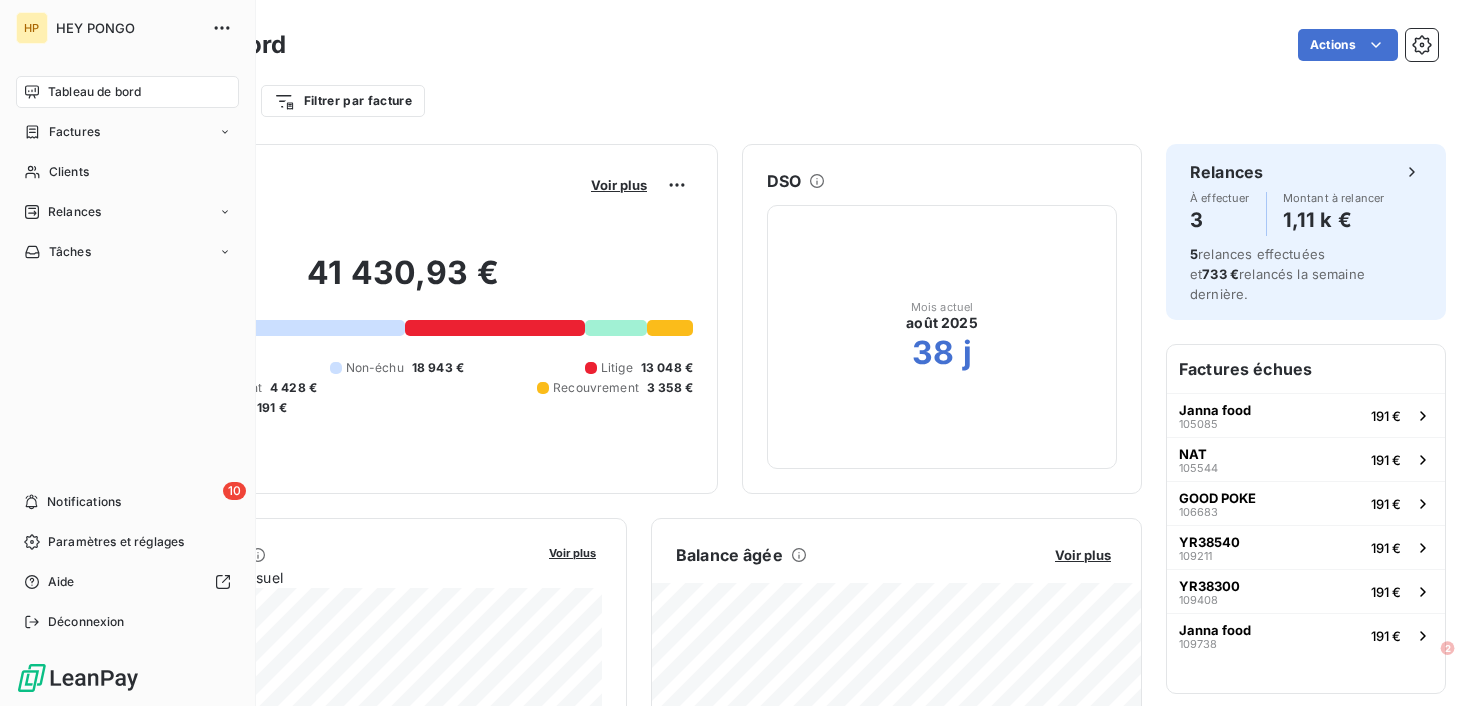 click on "Tableau de bord Factures Clients Relances Tâches" at bounding box center [127, 172] 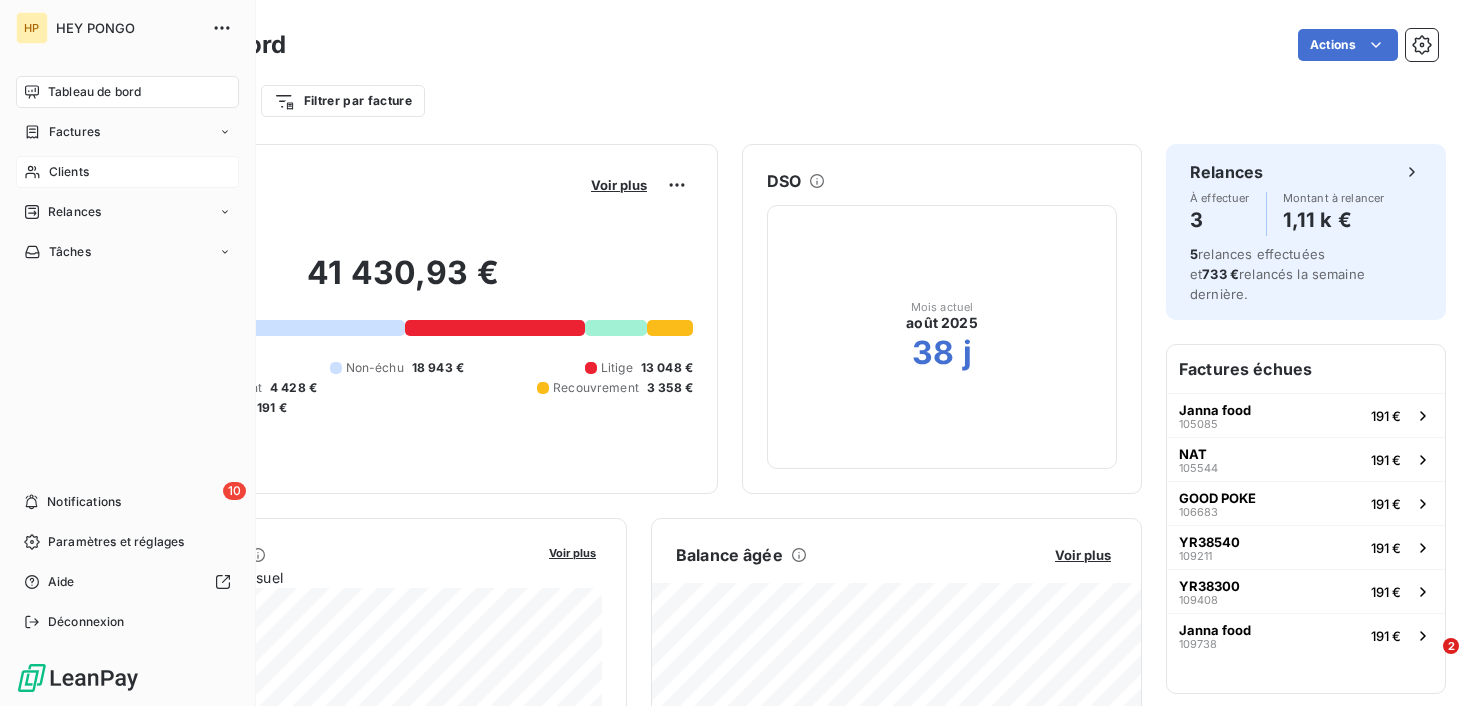 click on "Clients" at bounding box center (127, 172) 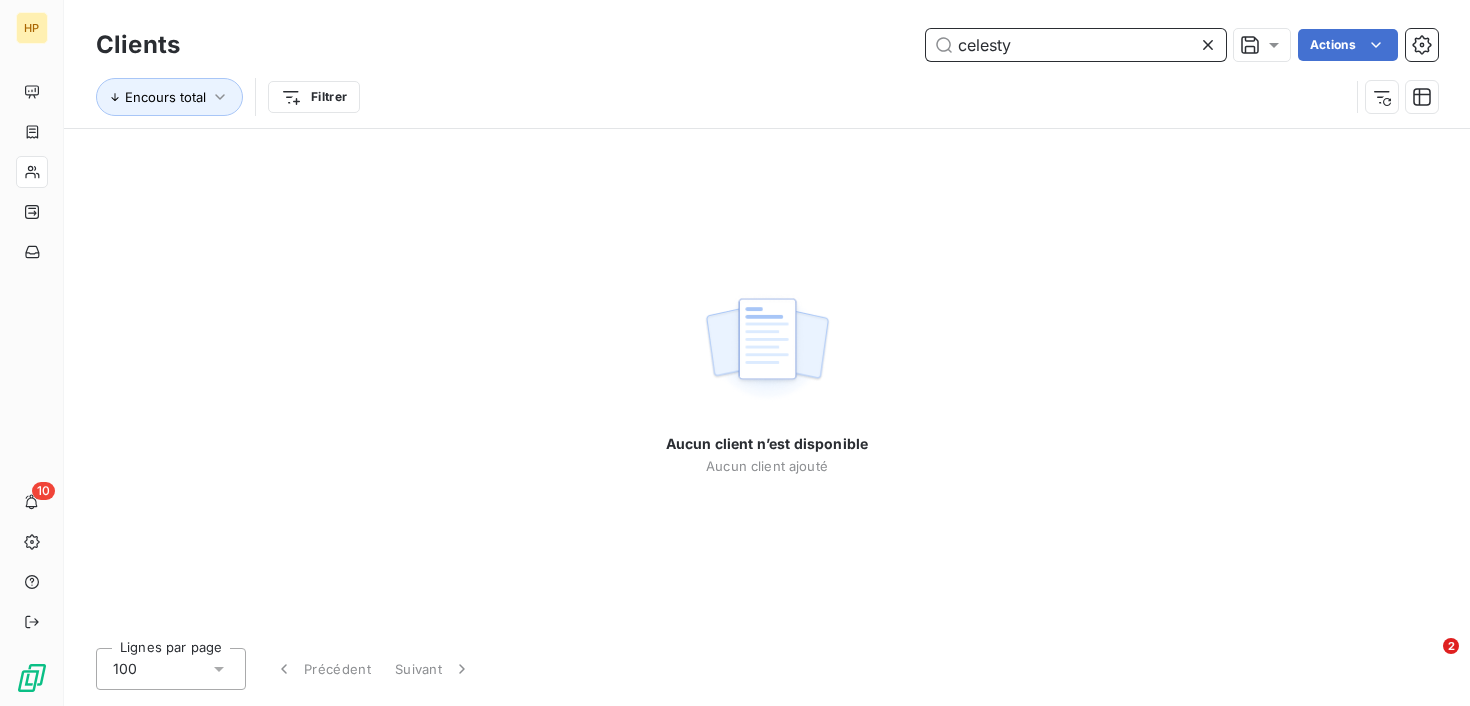 drag, startPoint x: 1030, startPoint y: 53, endPoint x: 655, endPoint y: 49, distance: 375.02133 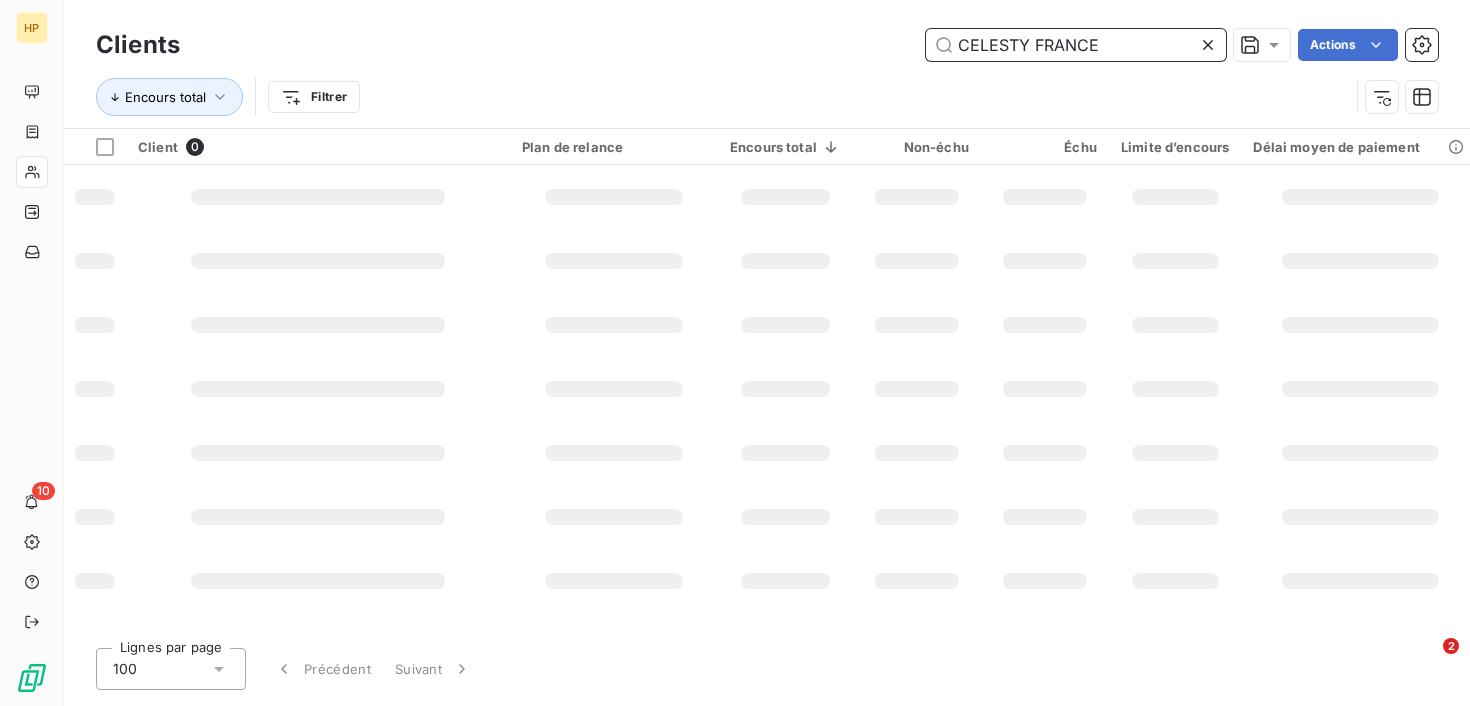 type on "CELESTY FRANCE" 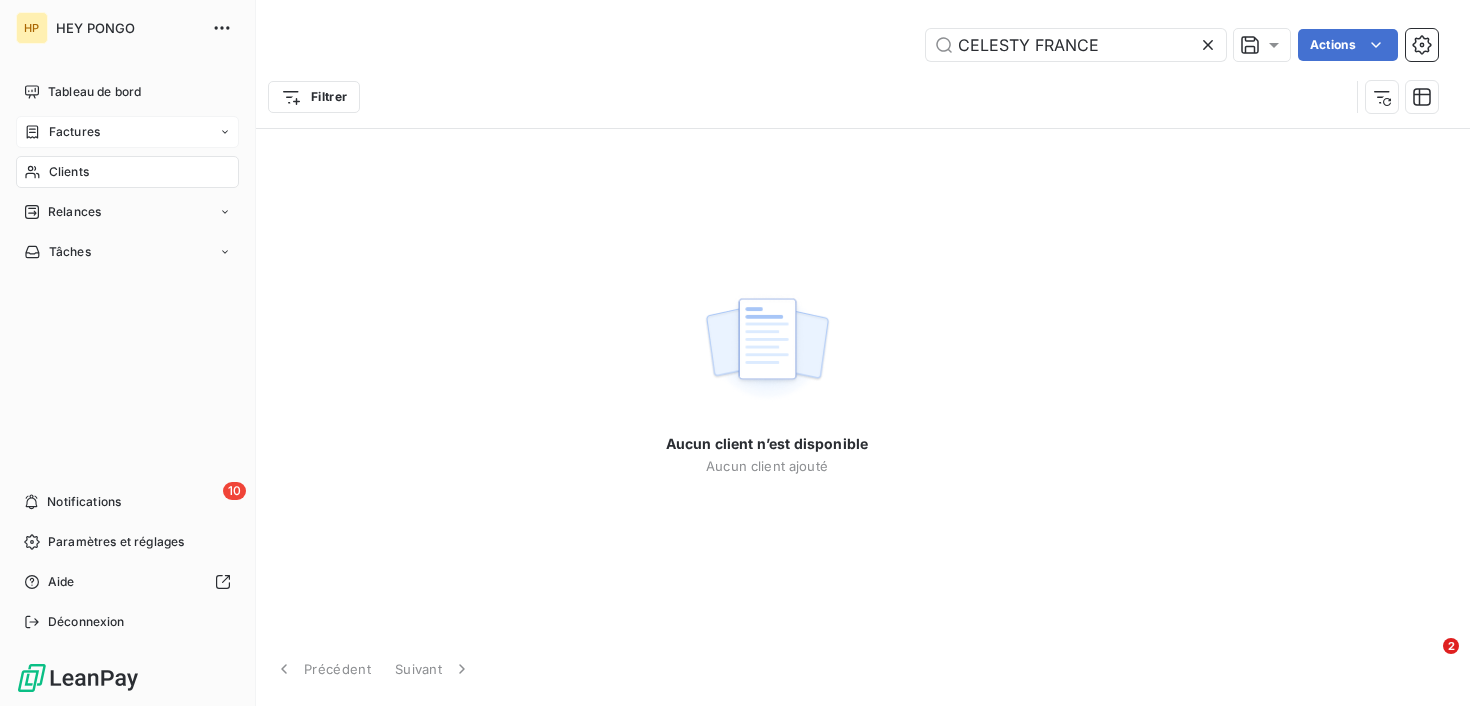 click on "Factures" at bounding box center [74, 132] 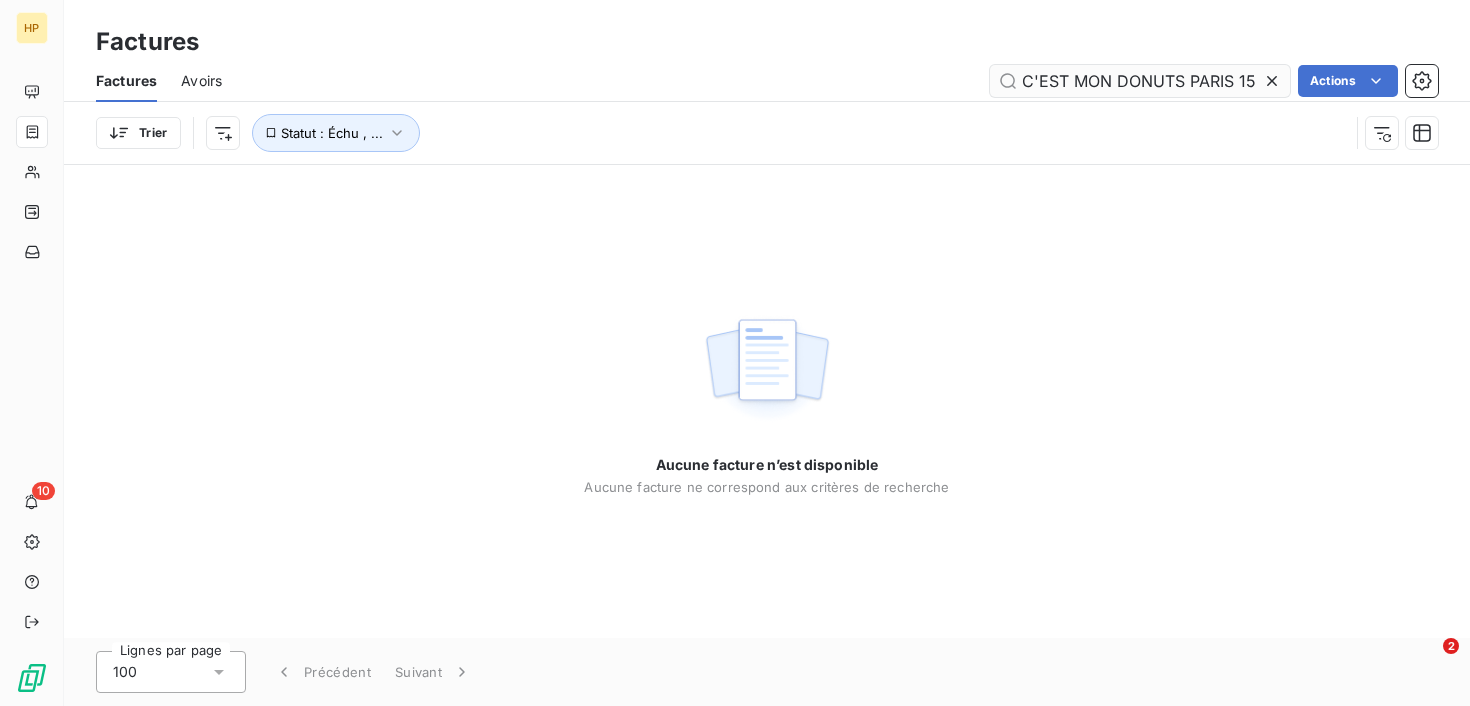 click on "C'EST MON DONUTS PARIS 15" at bounding box center [1140, 81] 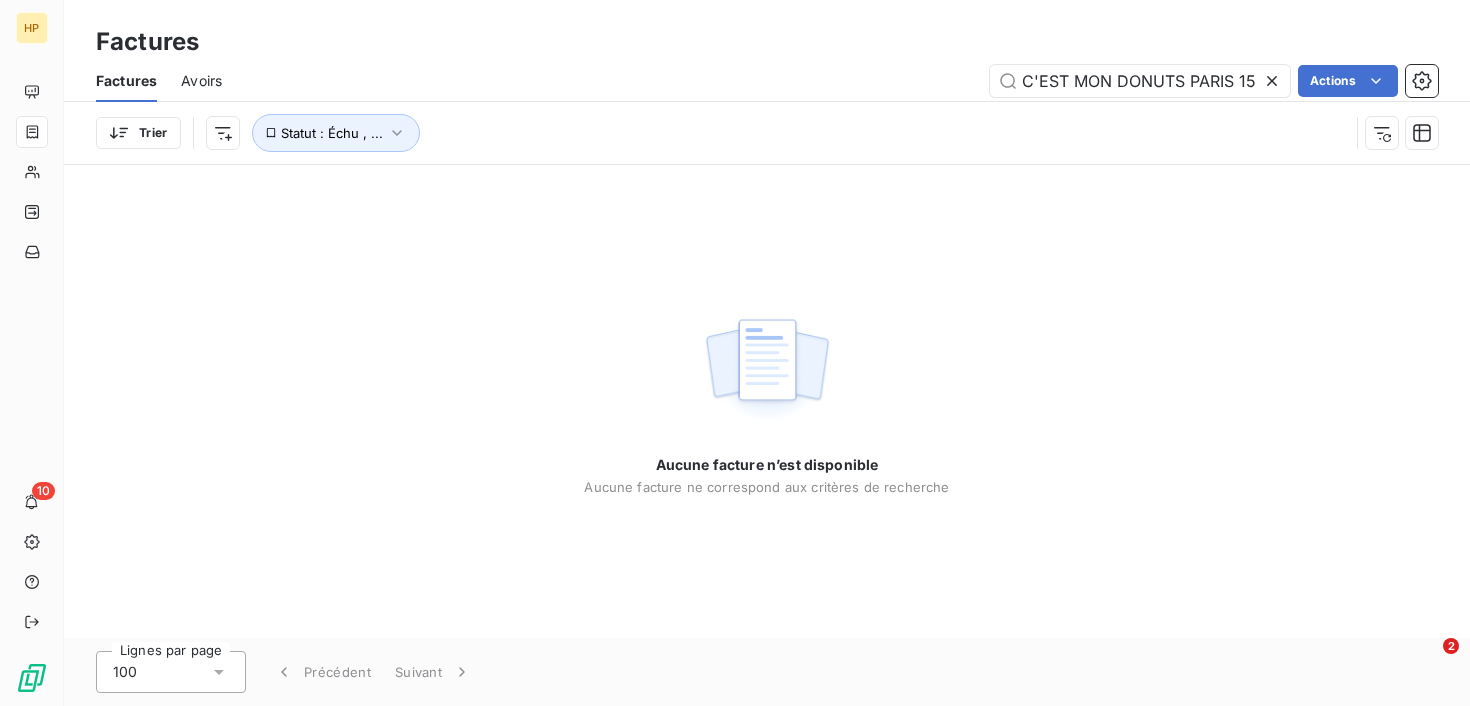 drag, startPoint x: 1024, startPoint y: 76, endPoint x: 1469, endPoint y: 82, distance: 445.04044 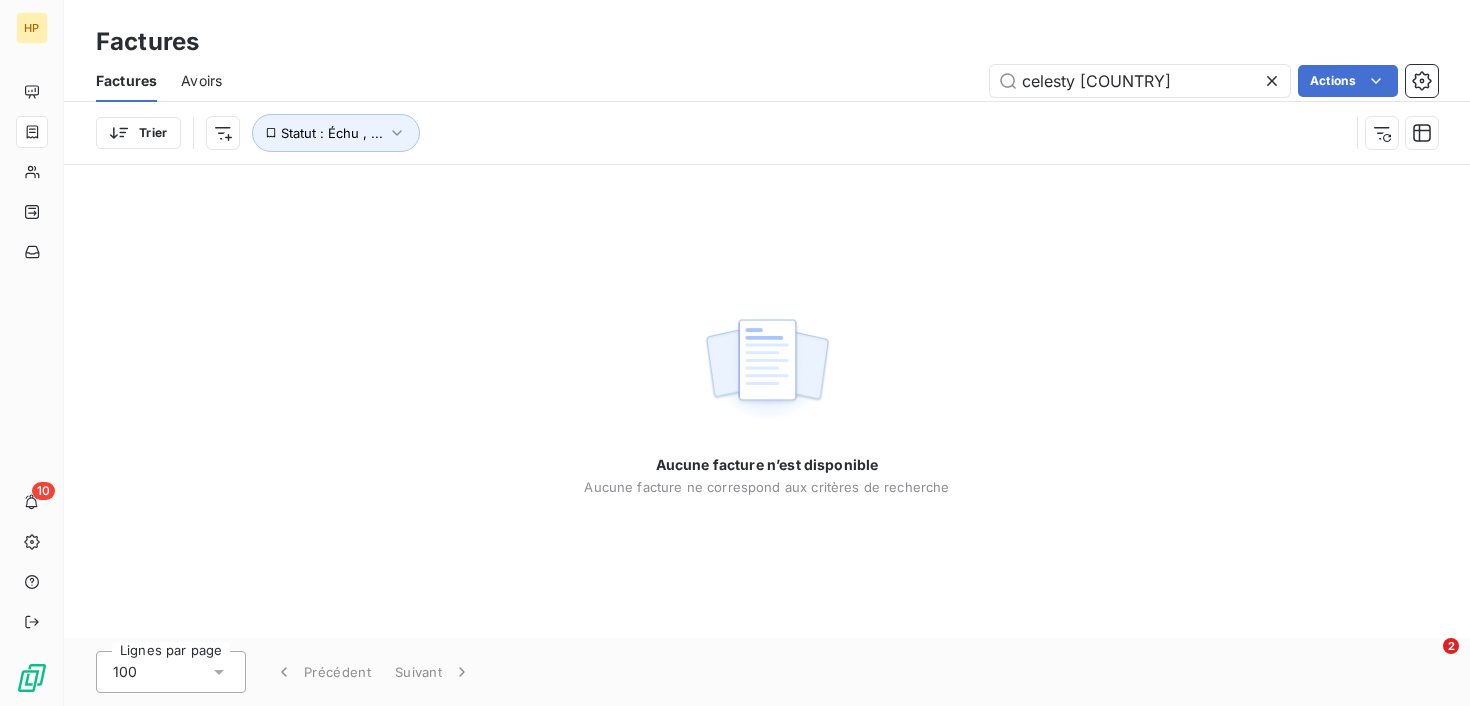 drag, startPoint x: 1122, startPoint y: 83, endPoint x: 970, endPoint y: 73, distance: 152.3286 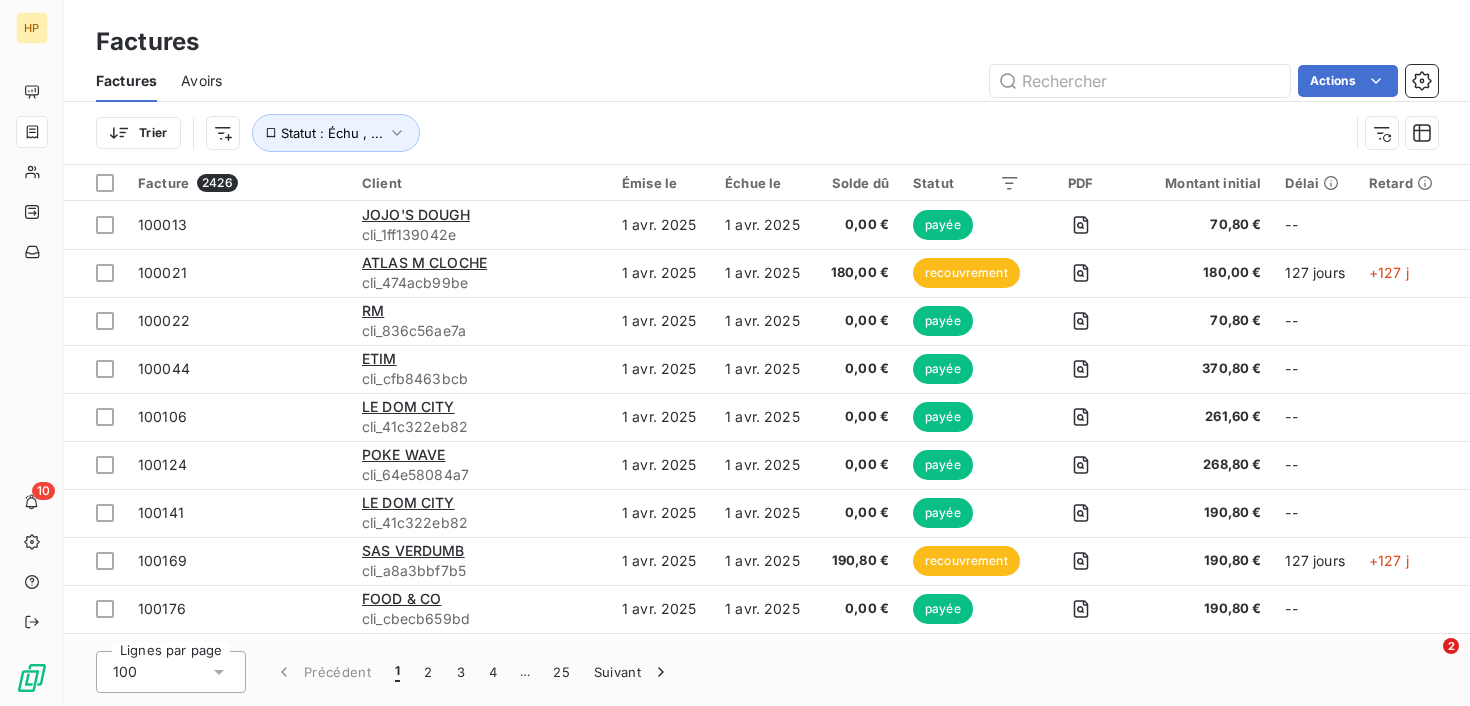 type on "c" 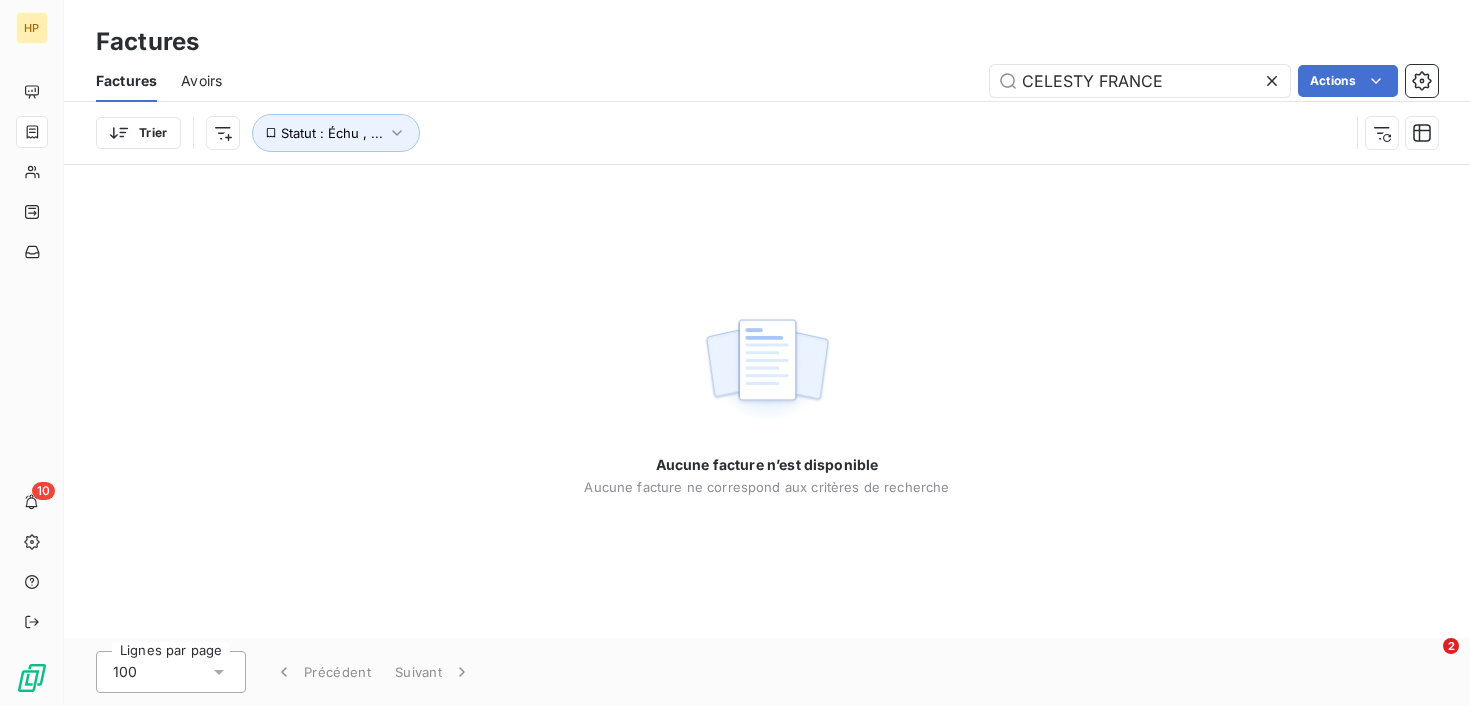 type on "CELESTY FRANCE" 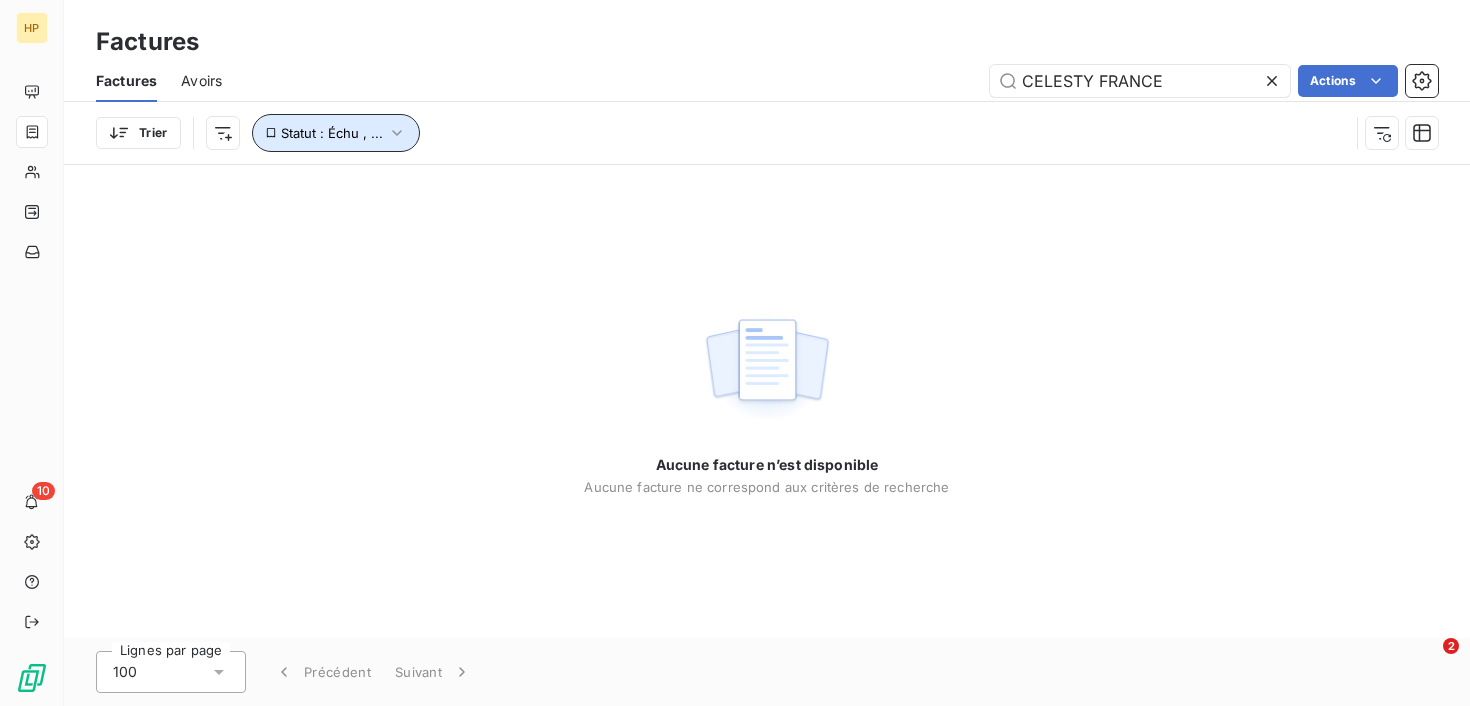 click on "Statut  : Échu , ..." at bounding box center [336, 133] 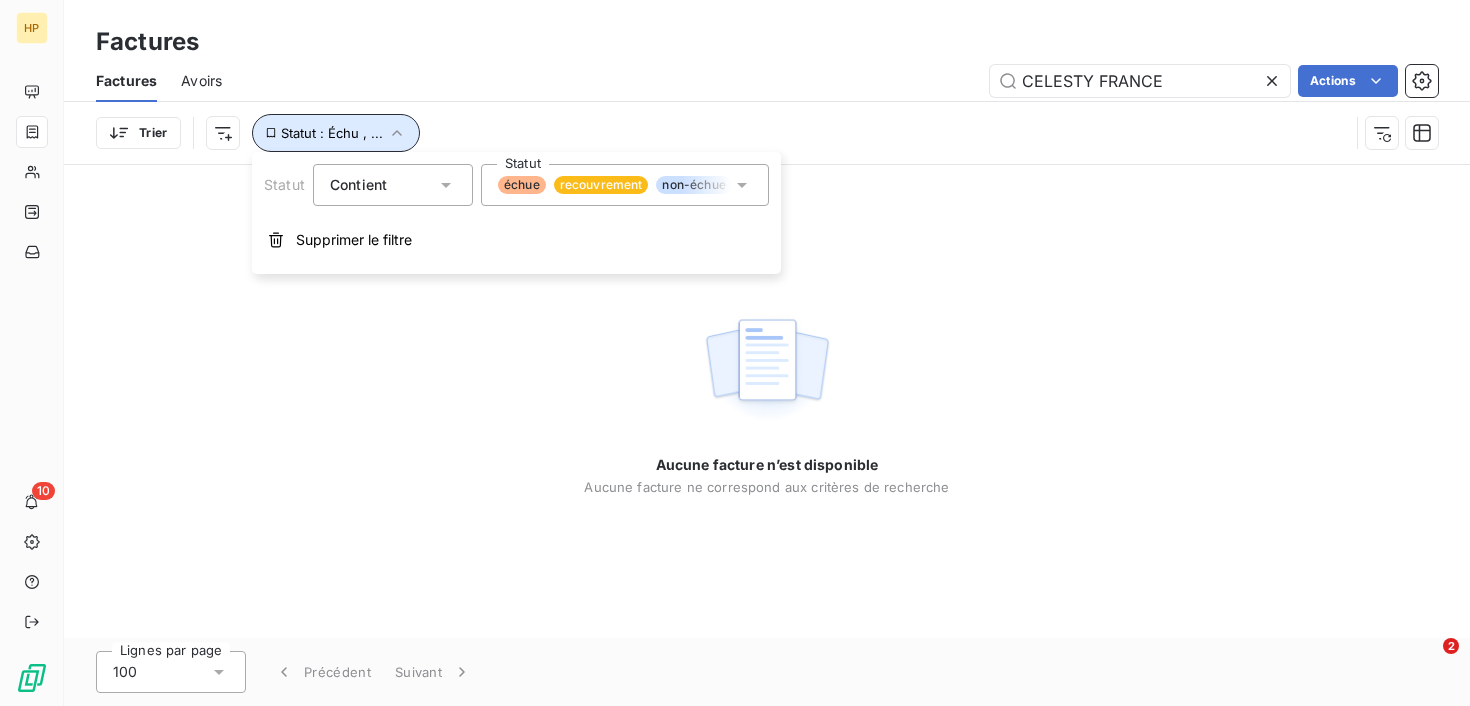 click on "Statut  : Échu , ..." at bounding box center [336, 133] 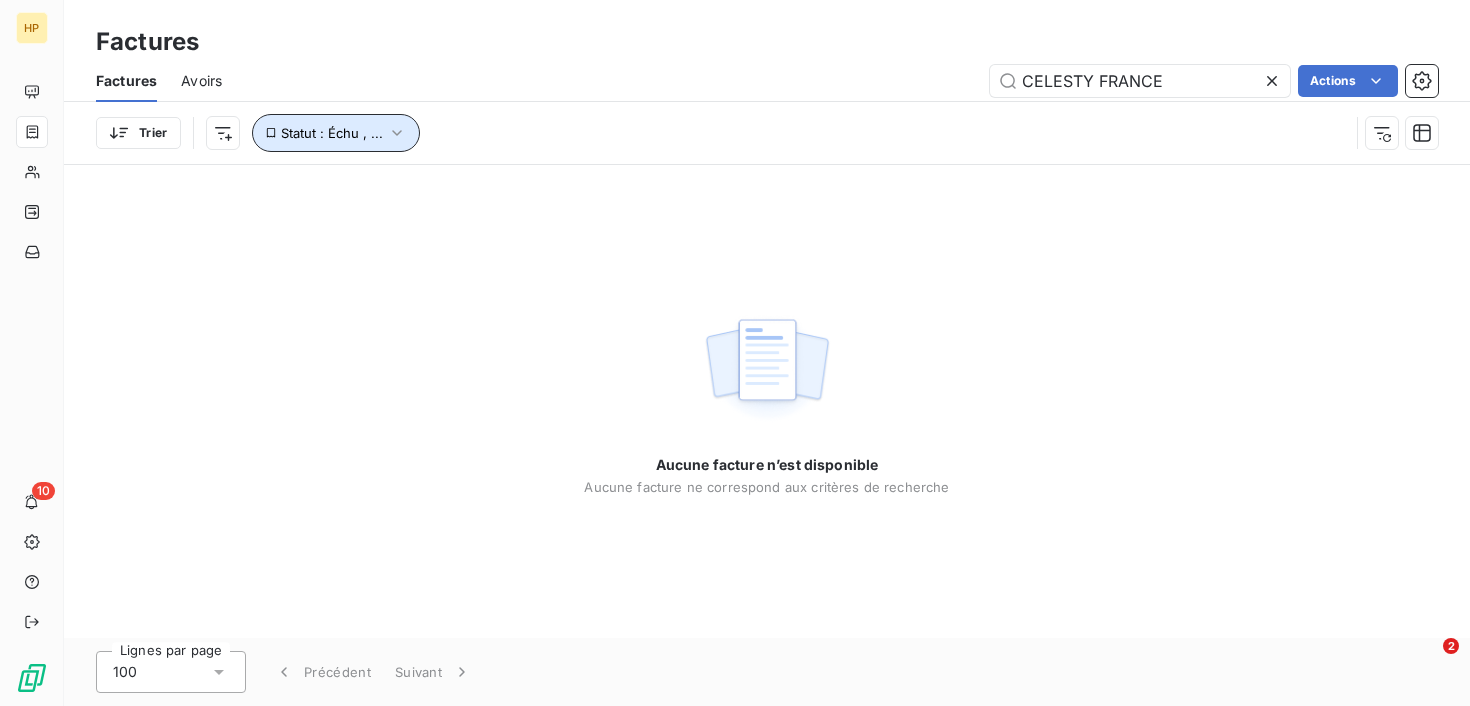 click on "Statut  : Échu , ..." at bounding box center [336, 133] 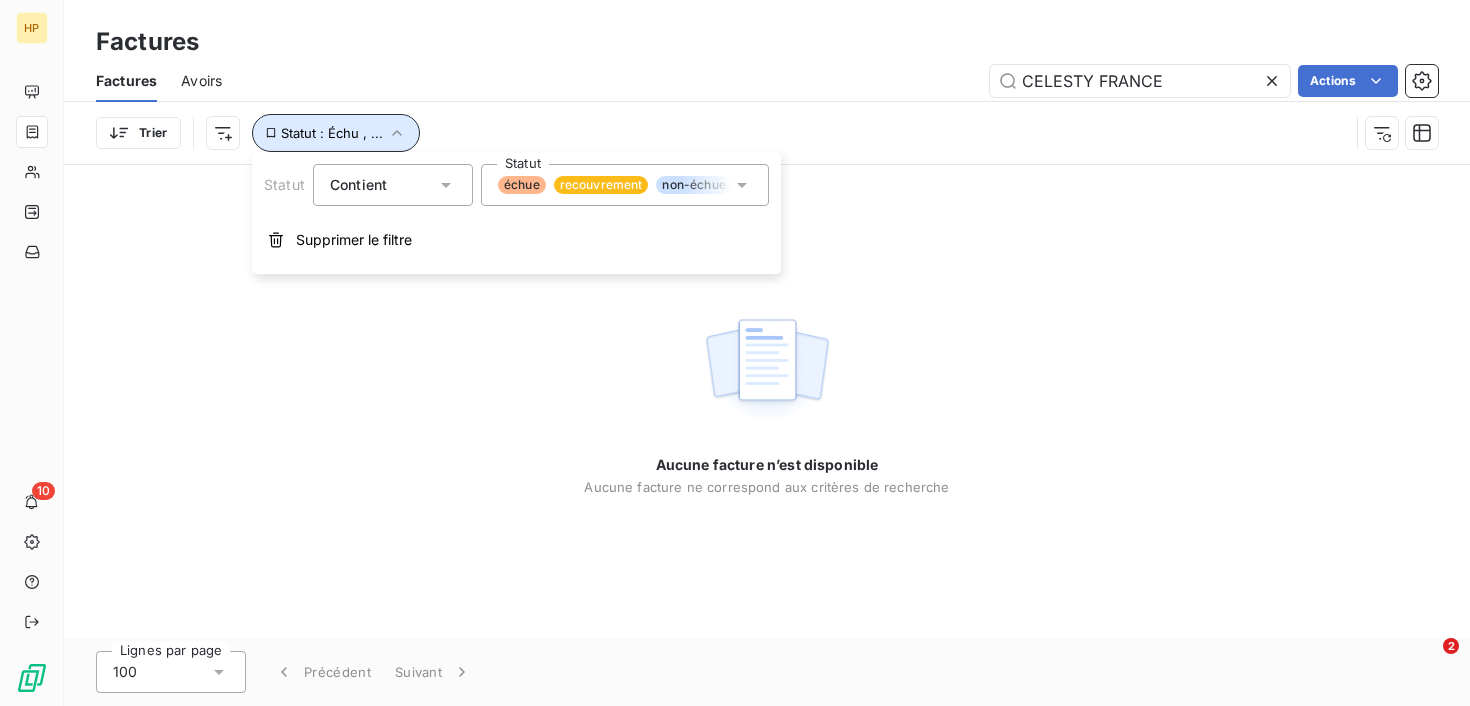 click on "Statut  : Échu , ..." at bounding box center [336, 133] 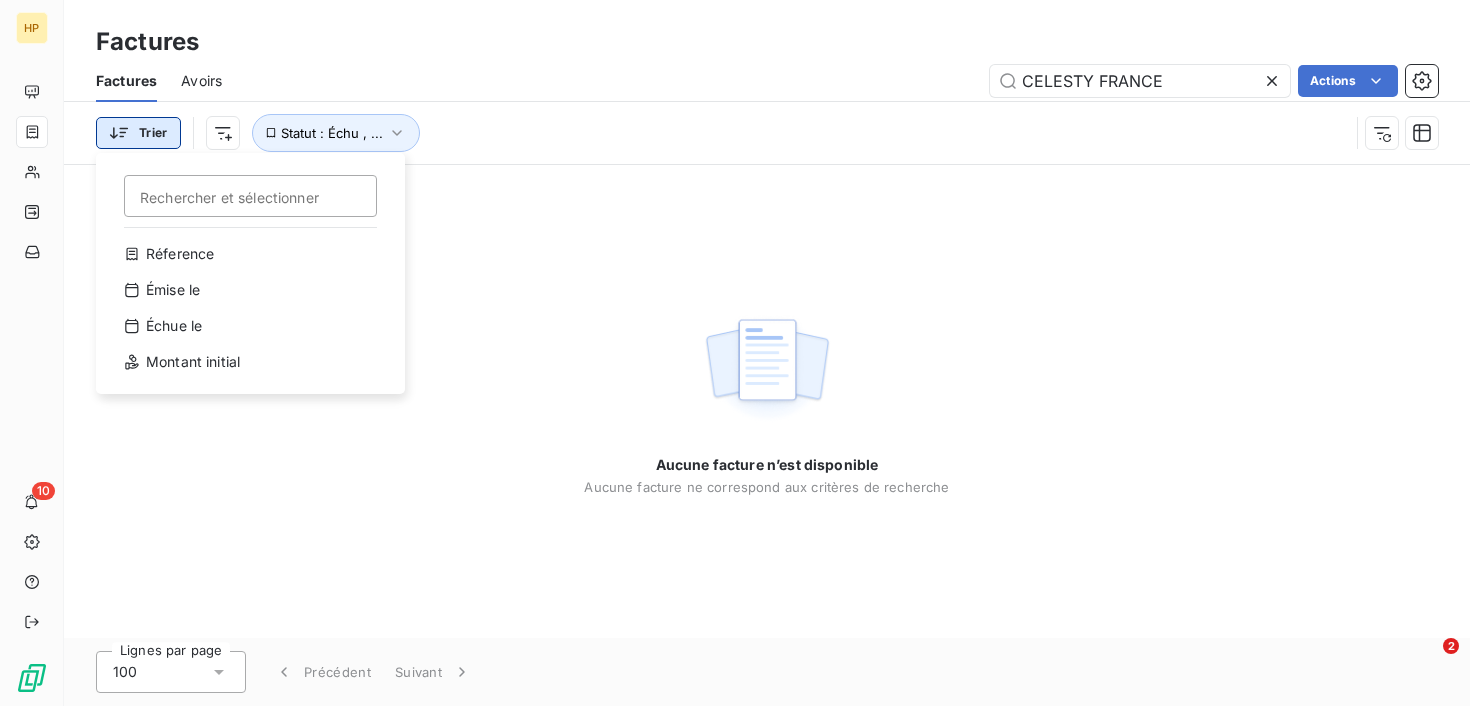 click on "HP 10 Factures Factures Avoirs CELESTY [COUNTRY] Actions Trier Rechercher et sélectionner Réference Émise le Échue le Montant initial Statut  : Échu , ... Aucune facture n’est disponible Aucune facture ne correspond aux critères de recherche Lignes par page 100 Précédent Suivant
2" at bounding box center [735, 353] 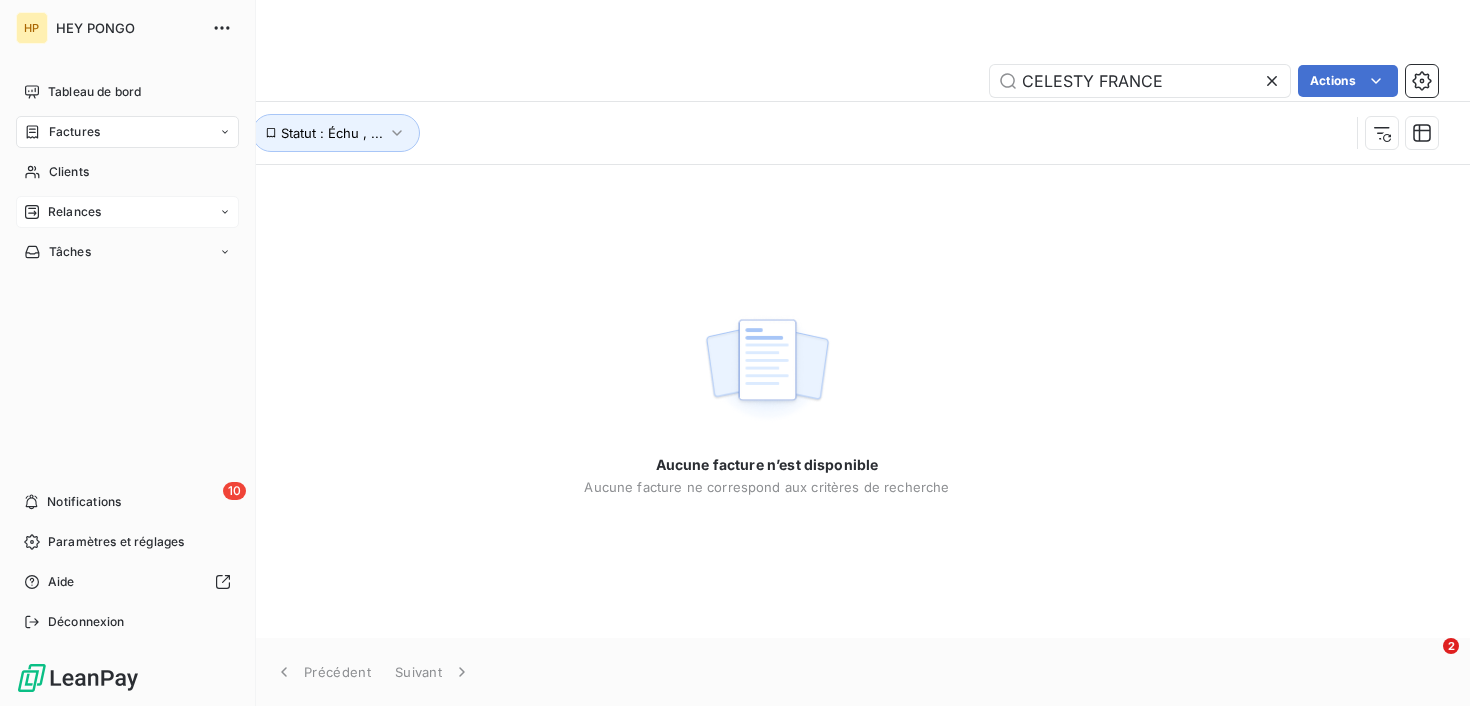 click on "HP HEY PONGO Tableau de bord Factures Clients Relances Tâches 10 Notifications Paramètres et réglages Aide Déconnexion Factures Factures Avoirs CELESTY [COUNTRY] Actions Trier Statut  : Échu , ... Aucune facture n’est disponible Aucune facture ne correspond aux critères de recherche Lignes par page 100 Précédent Suivant
2" at bounding box center [735, 353] 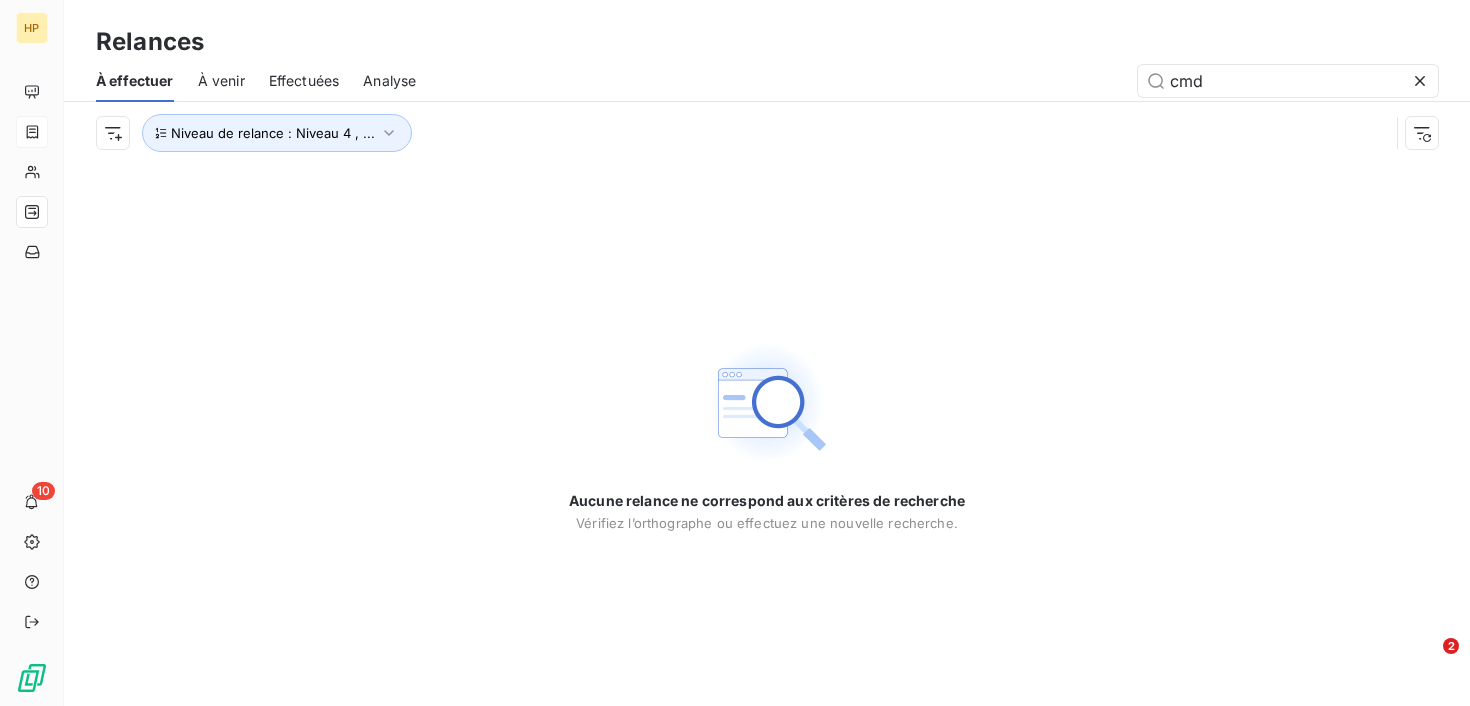 drag, startPoint x: 1286, startPoint y: 66, endPoint x: 952, endPoint y: 55, distance: 334.1811 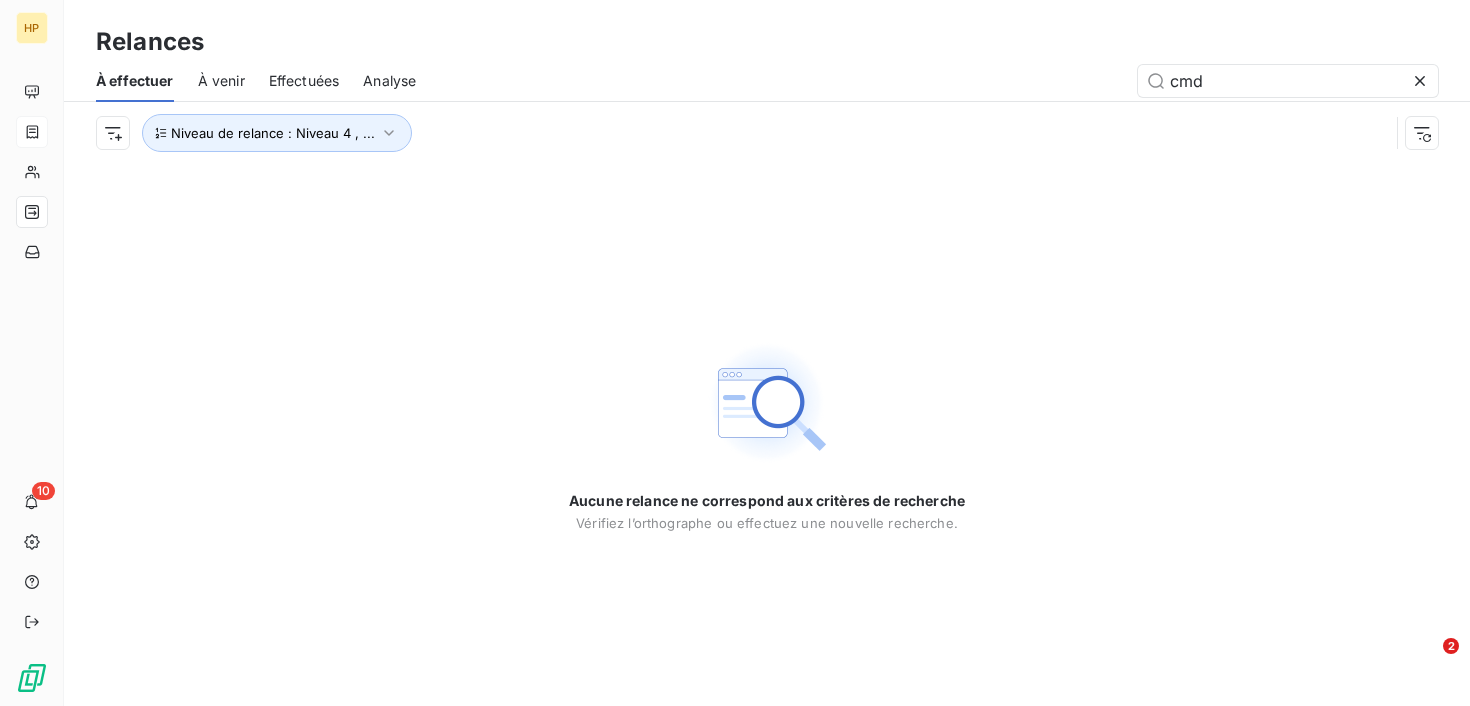 drag, startPoint x: 1209, startPoint y: 75, endPoint x: 902, endPoint y: 65, distance: 307.1628 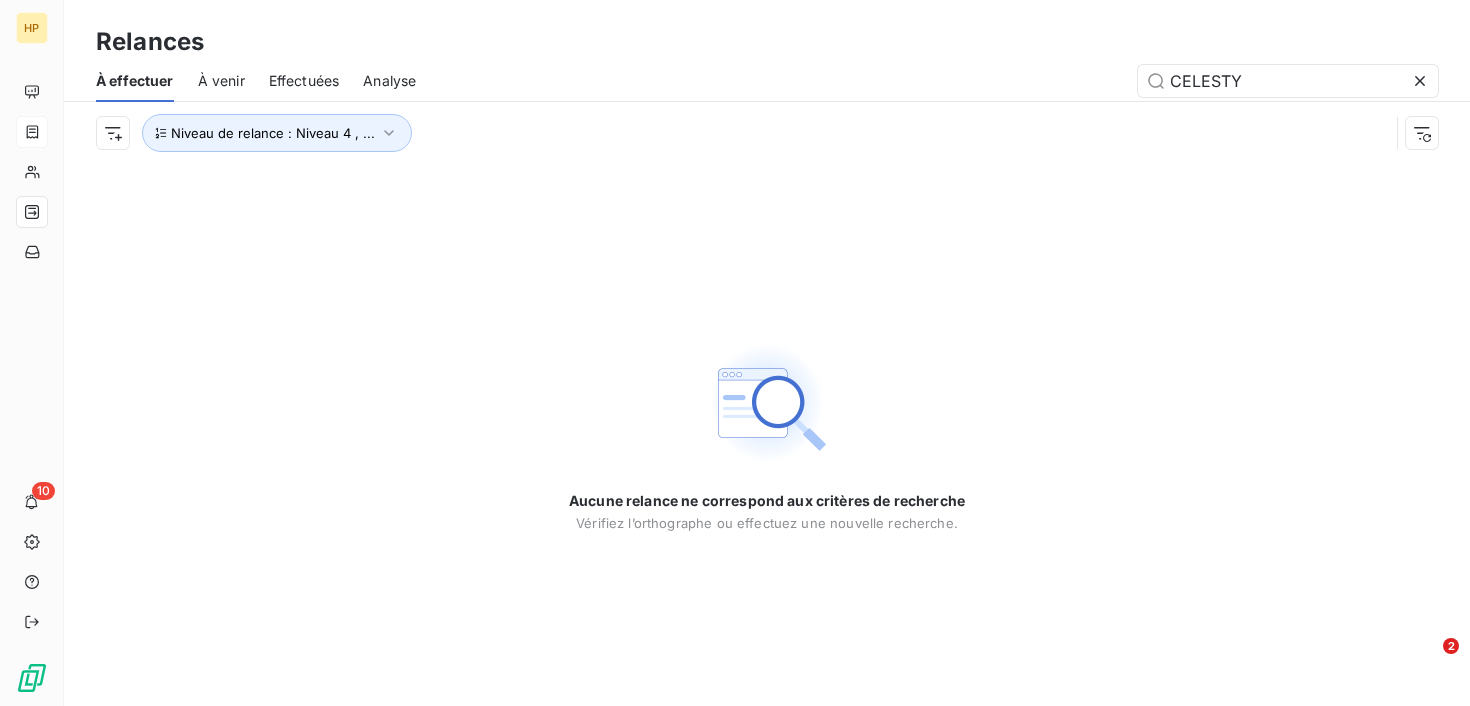 type on "CELESTY" 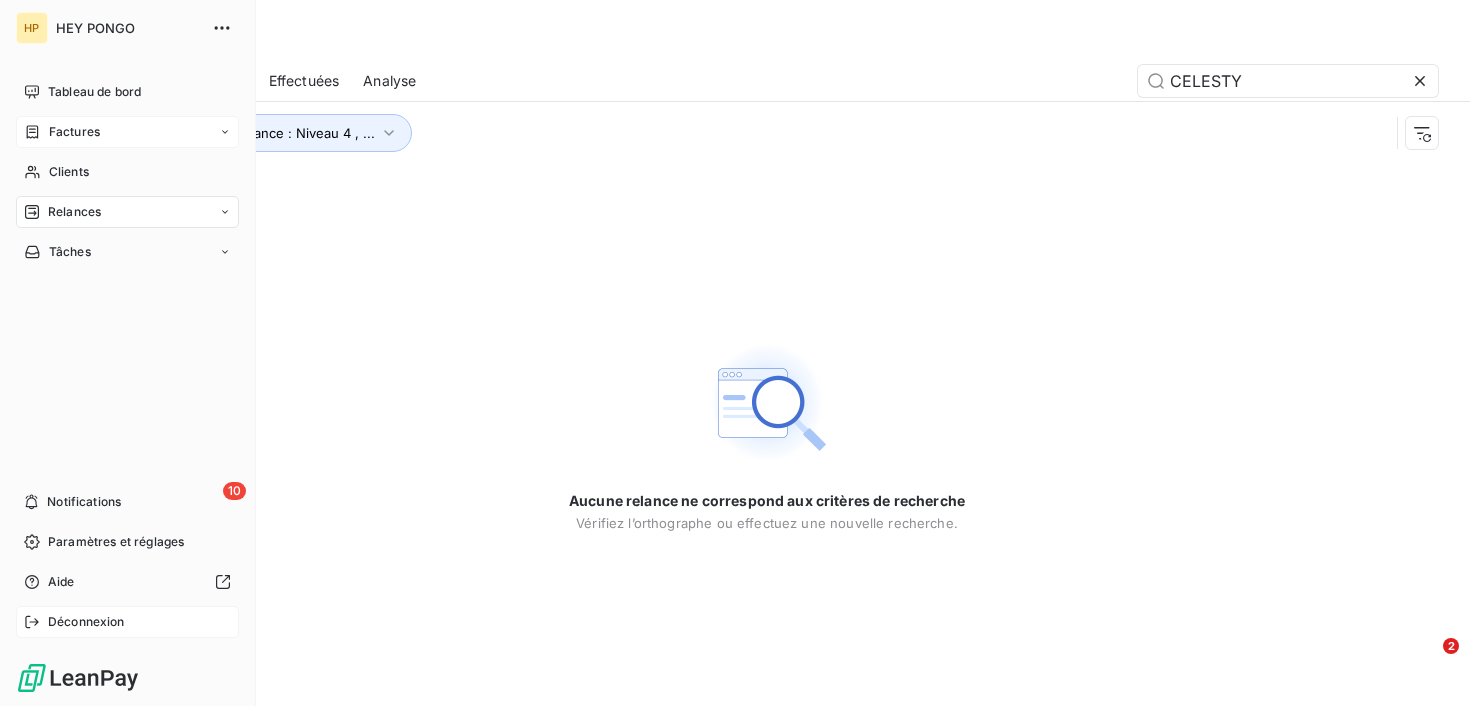 click on "Déconnexion" at bounding box center [86, 622] 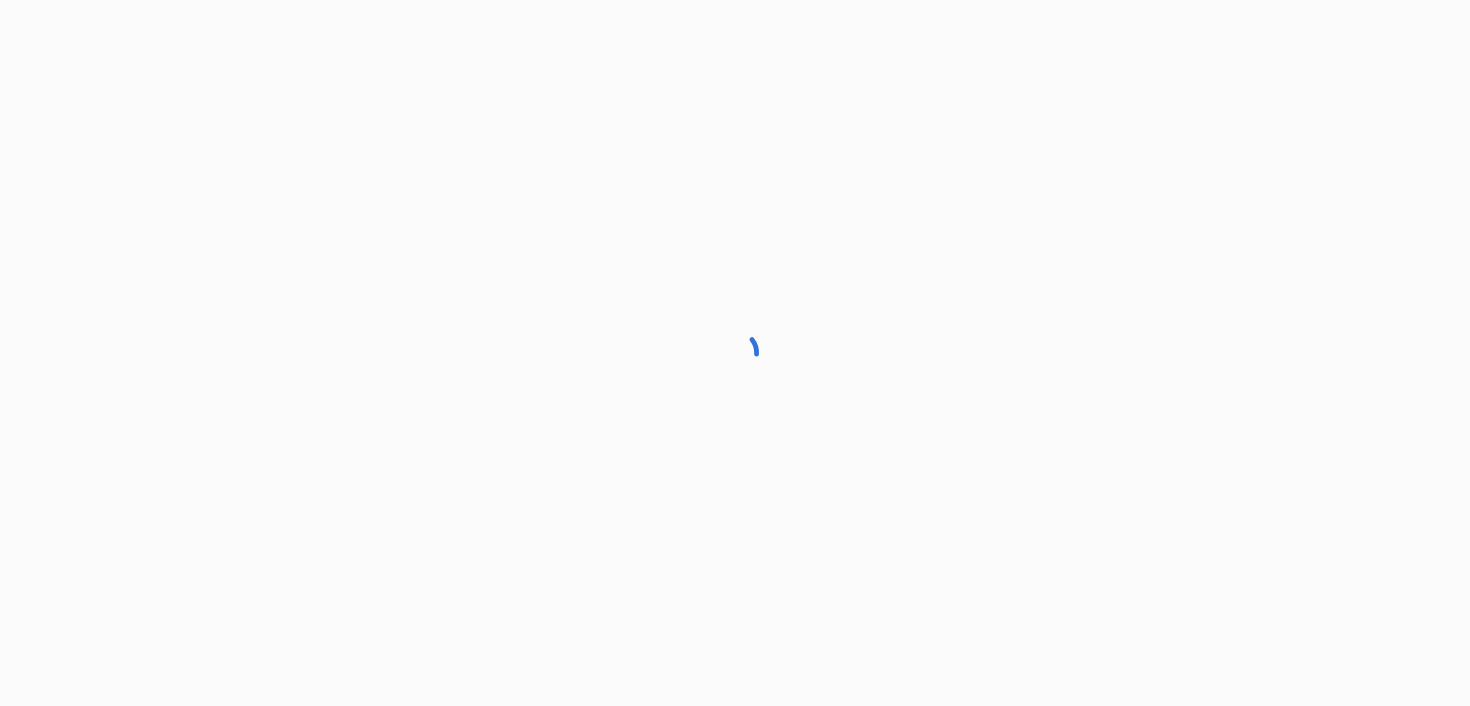 scroll, scrollTop: 0, scrollLeft: 0, axis: both 